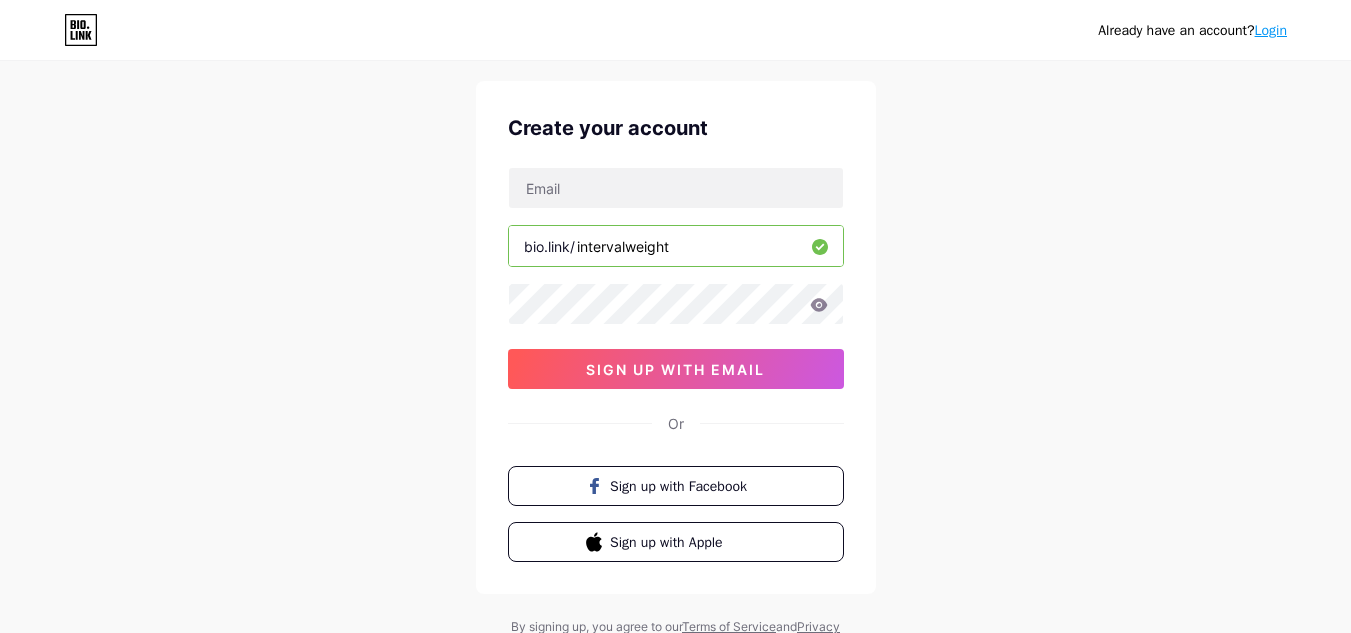scroll, scrollTop: 46, scrollLeft: 0, axis: vertical 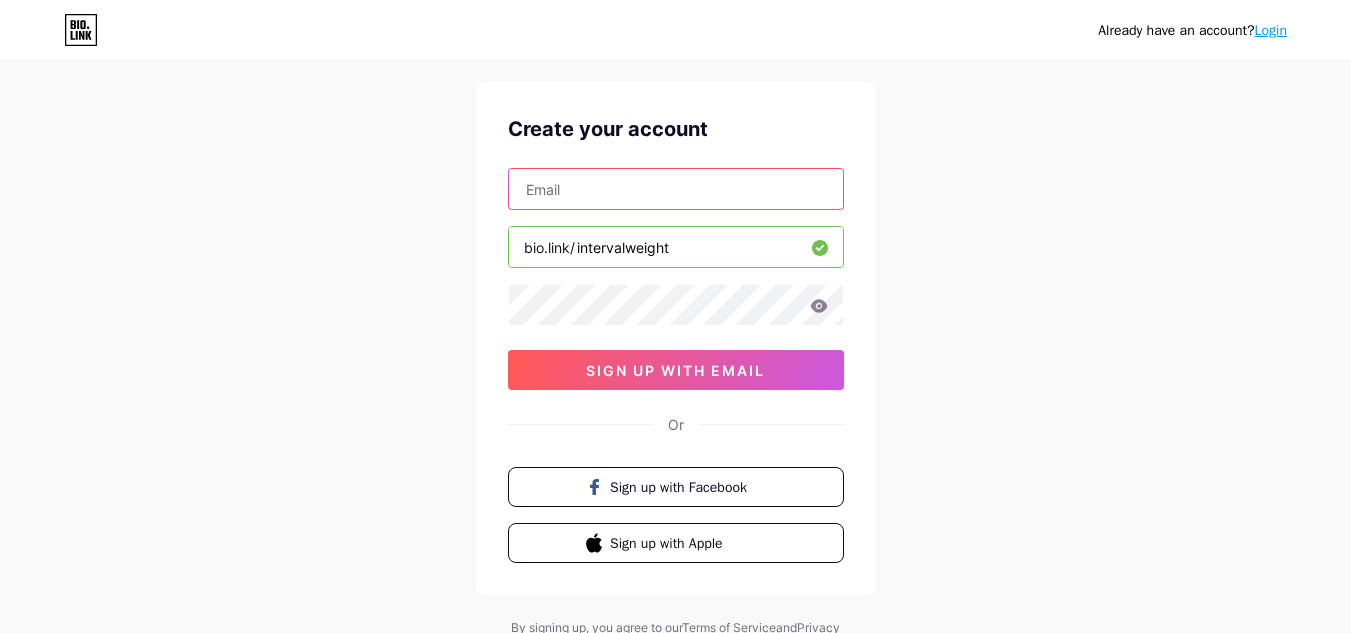 click at bounding box center (676, 189) 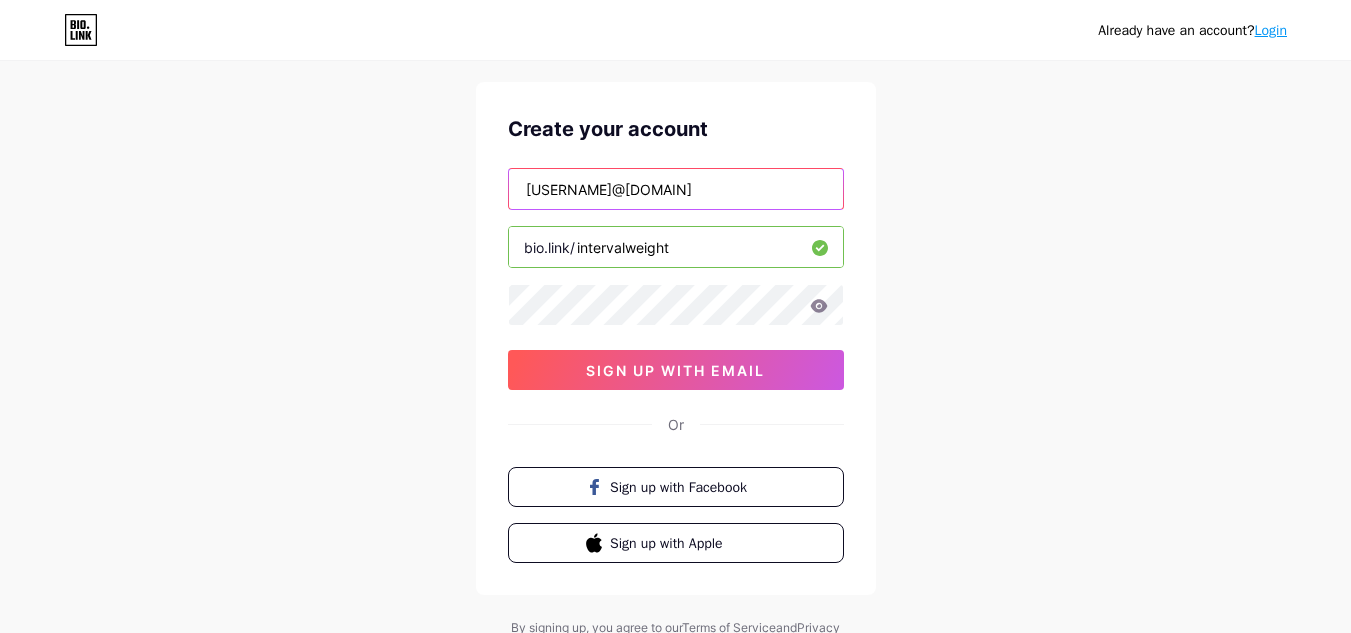 type on "[USERNAME]@[DOMAIN]" 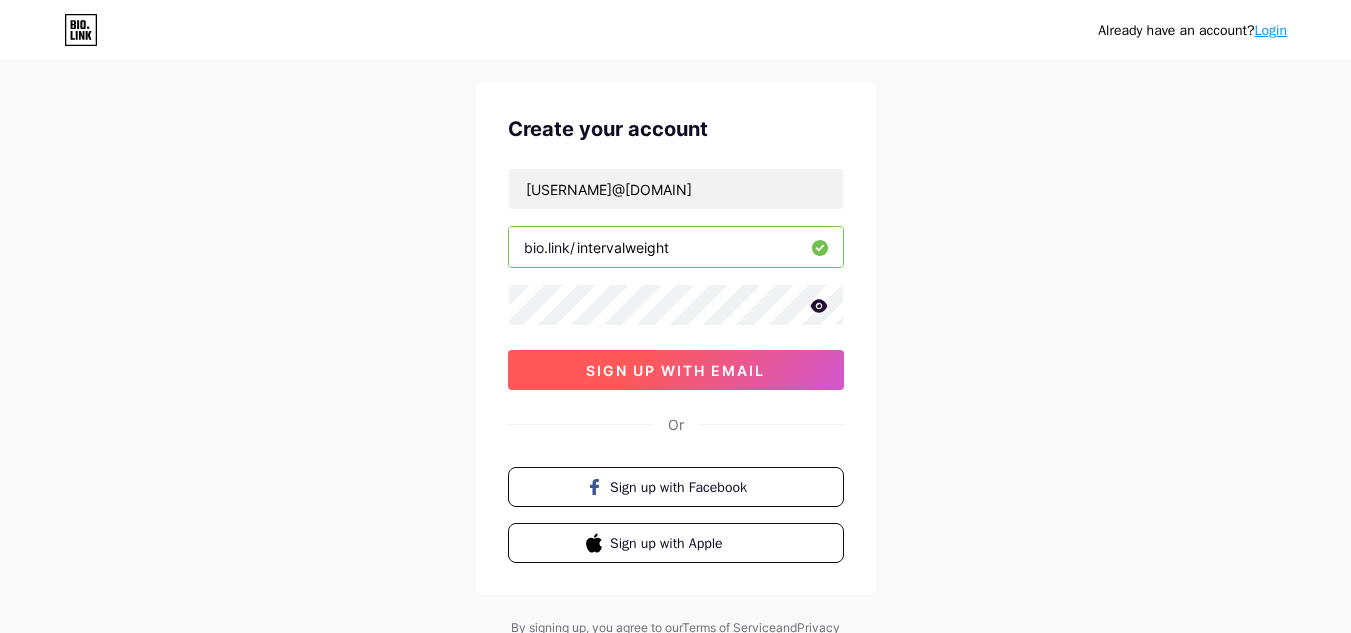 click on "sign up with email" at bounding box center [676, 370] 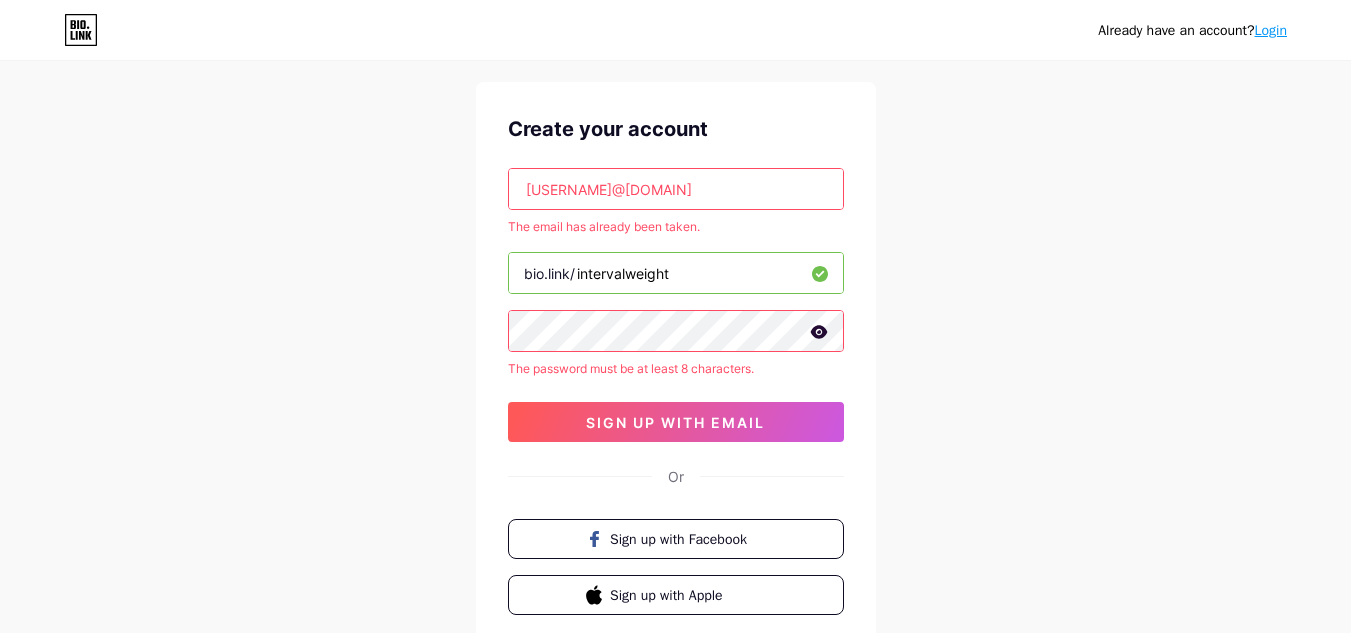 click 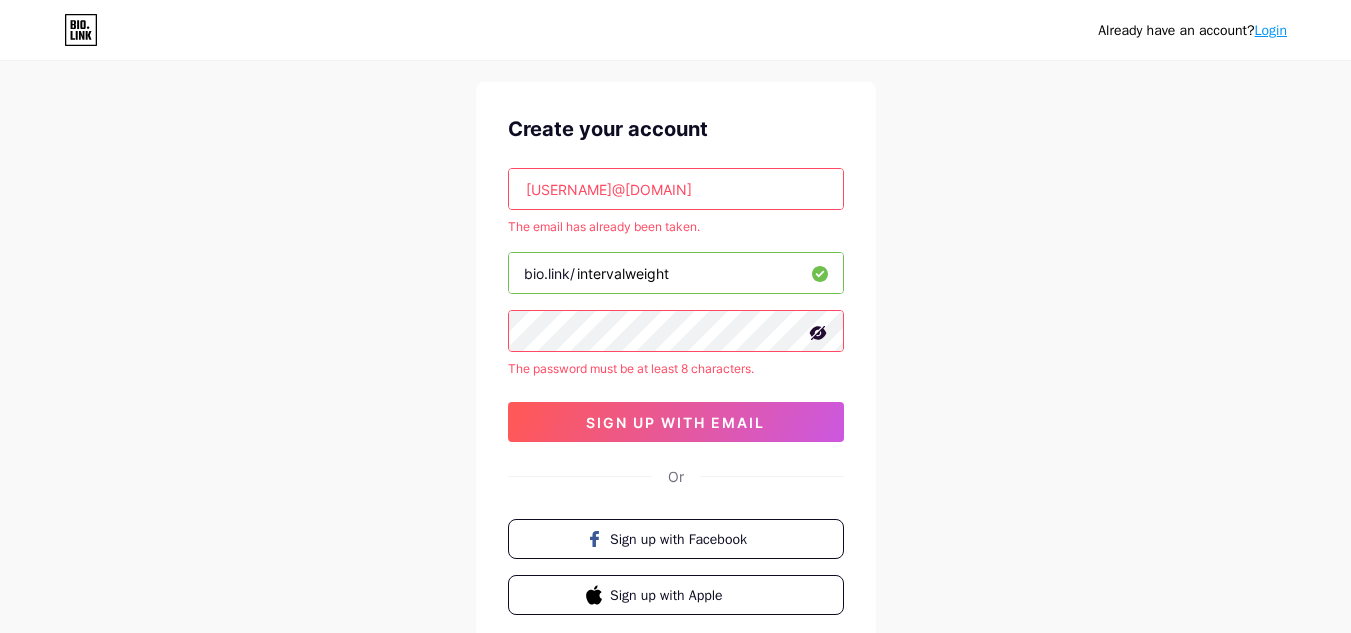scroll, scrollTop: 184, scrollLeft: 0, axis: vertical 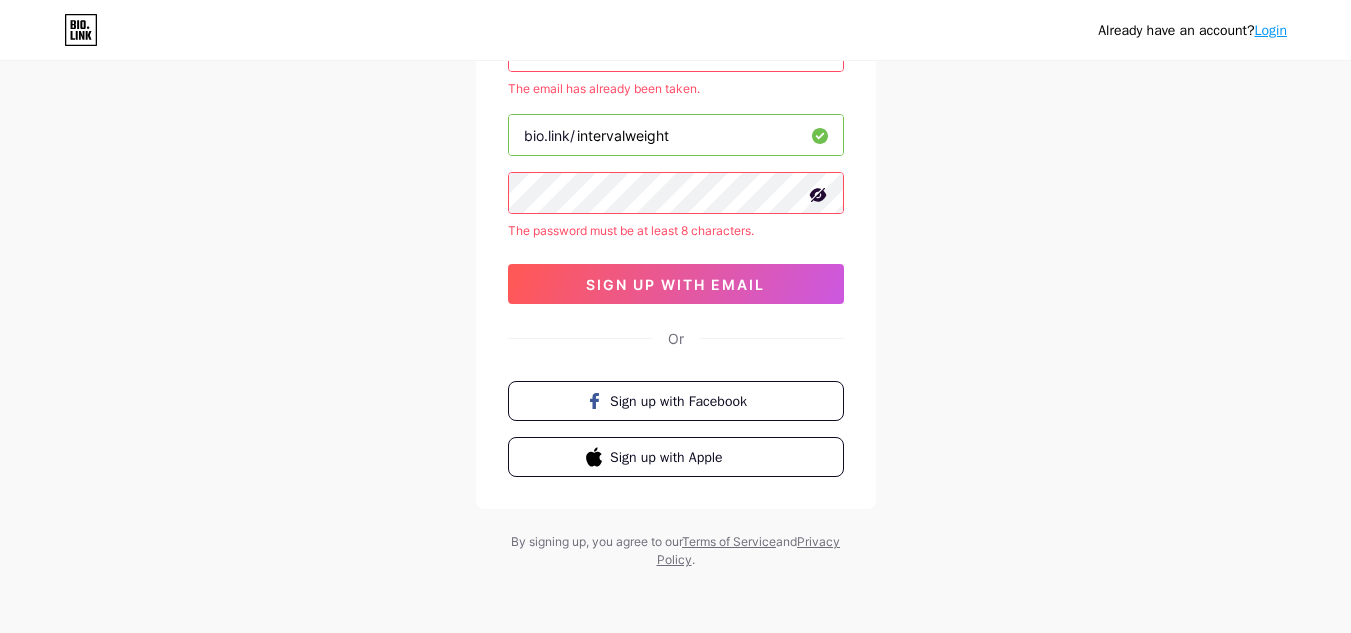 click on "Login" at bounding box center (1271, 30) 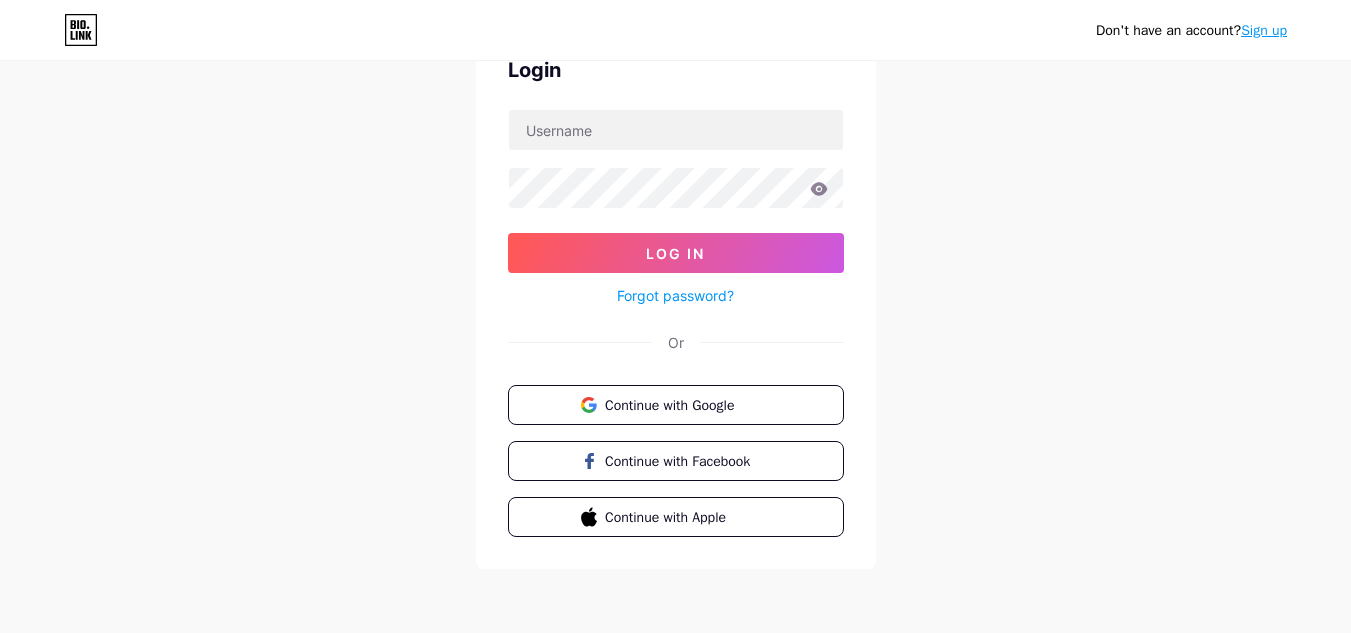 scroll, scrollTop: 0, scrollLeft: 0, axis: both 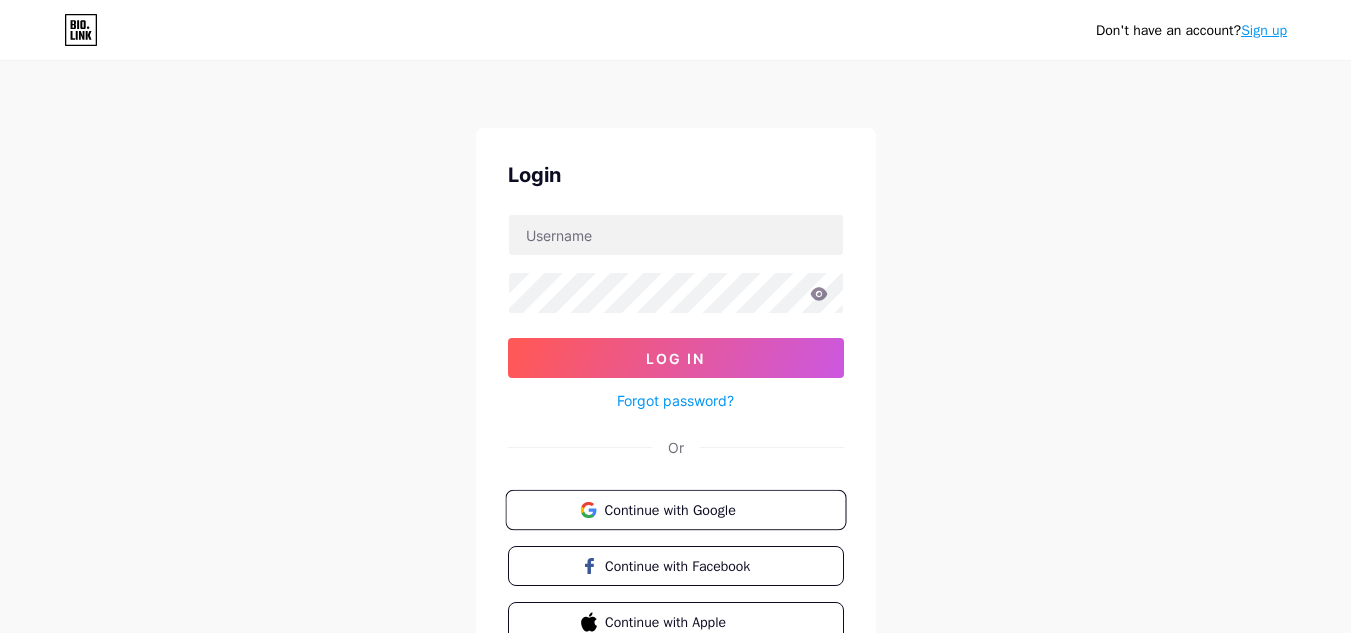 click on "Continue with Google" at bounding box center (675, 510) 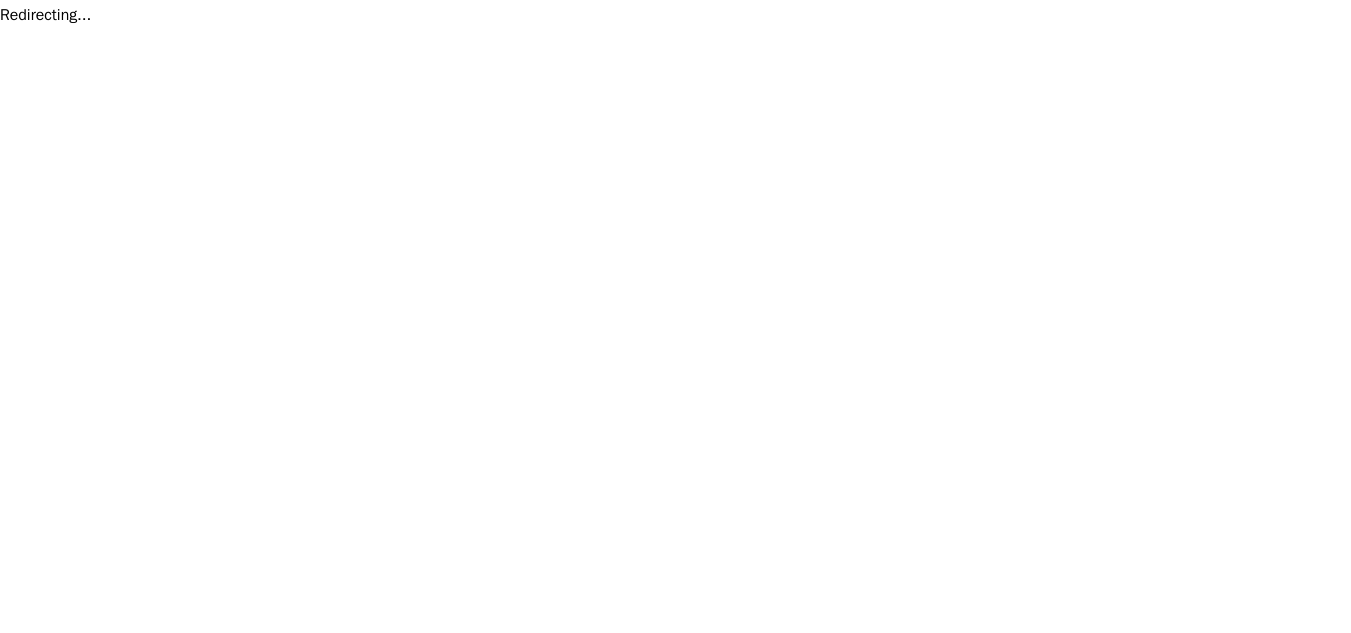 scroll, scrollTop: 0, scrollLeft: 0, axis: both 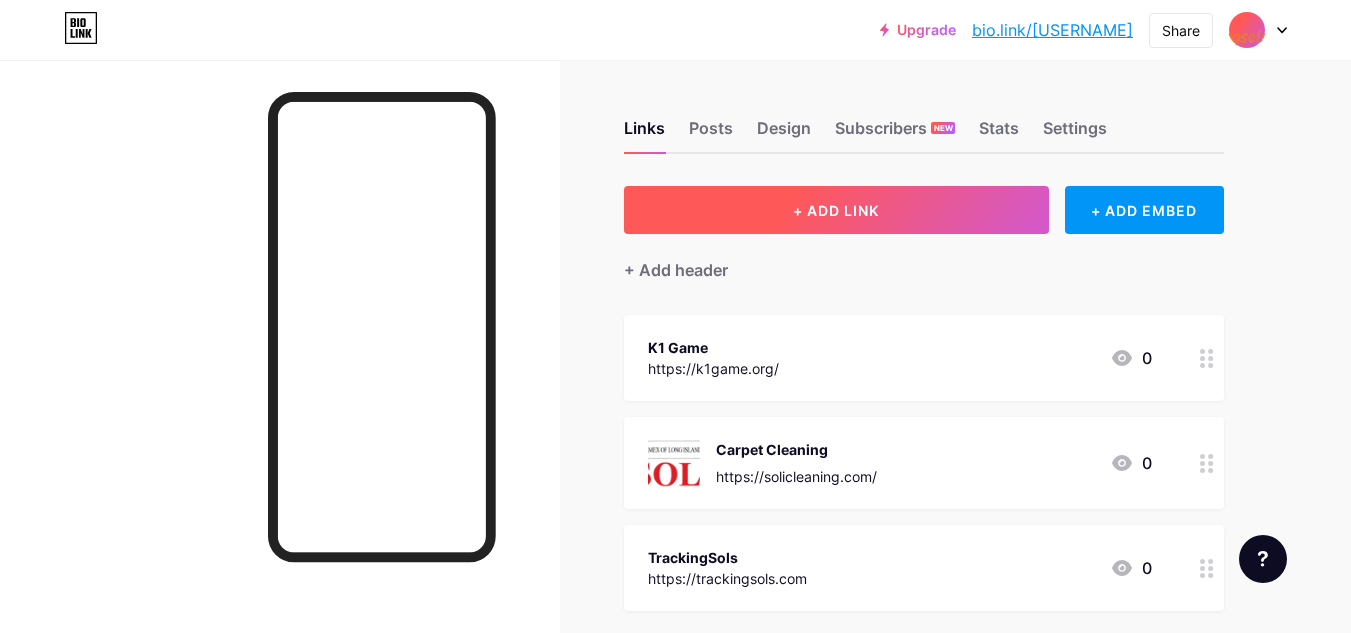 click on "+ ADD LINK" at bounding box center [836, 210] 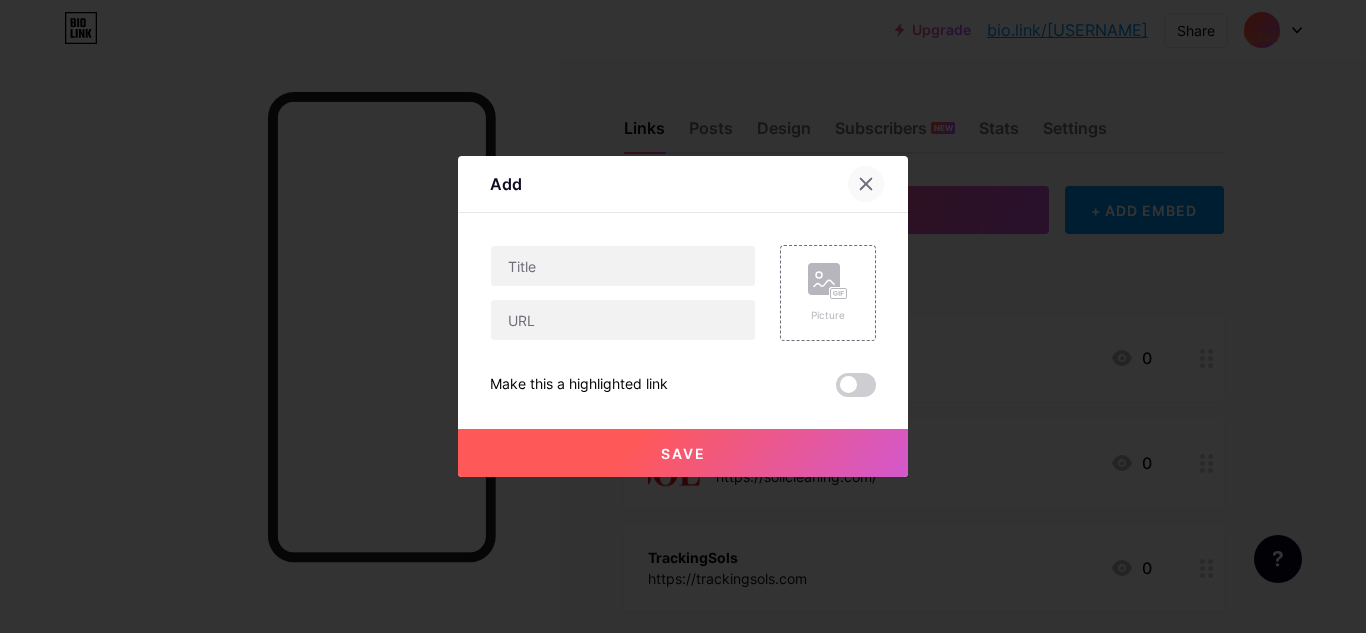 click 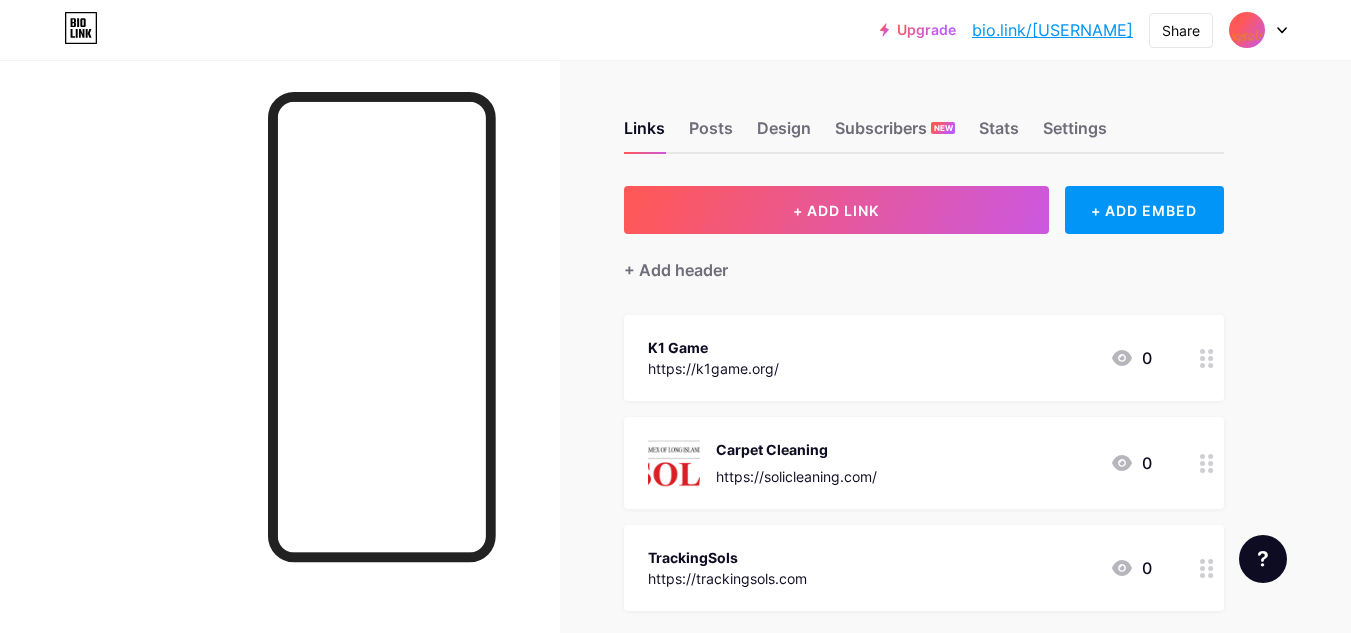 click at bounding box center (1247, 30) 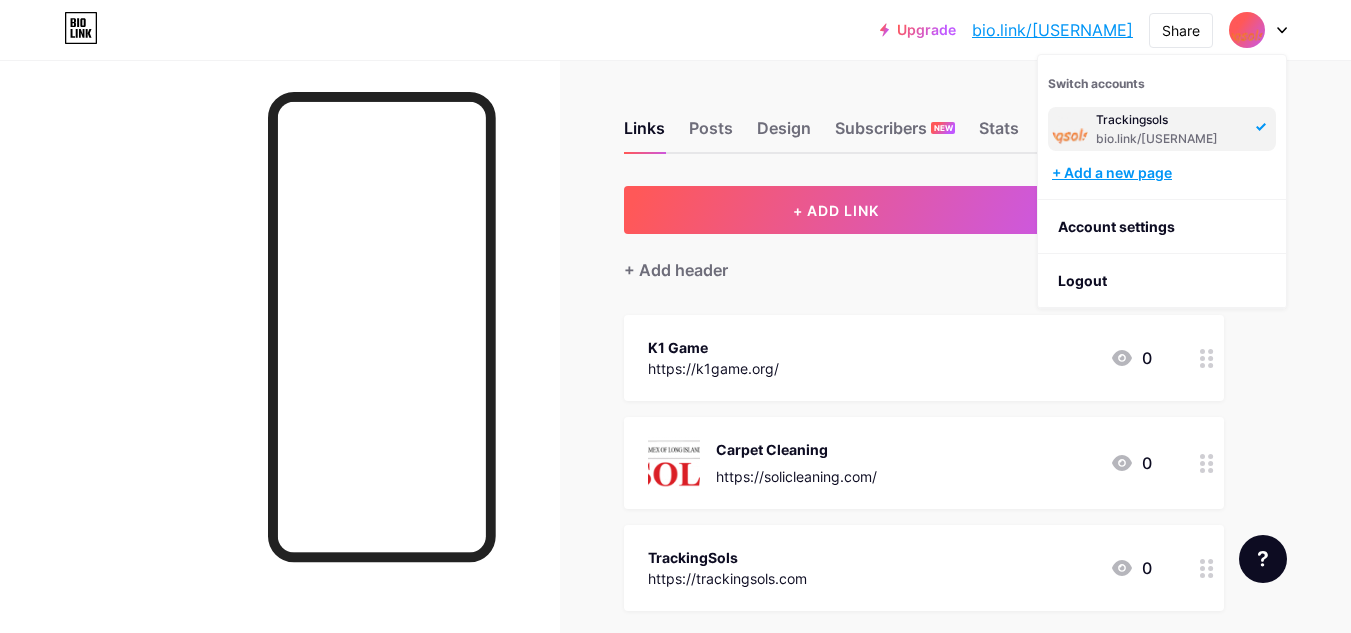 click on "+ Add a new page" at bounding box center (1164, 173) 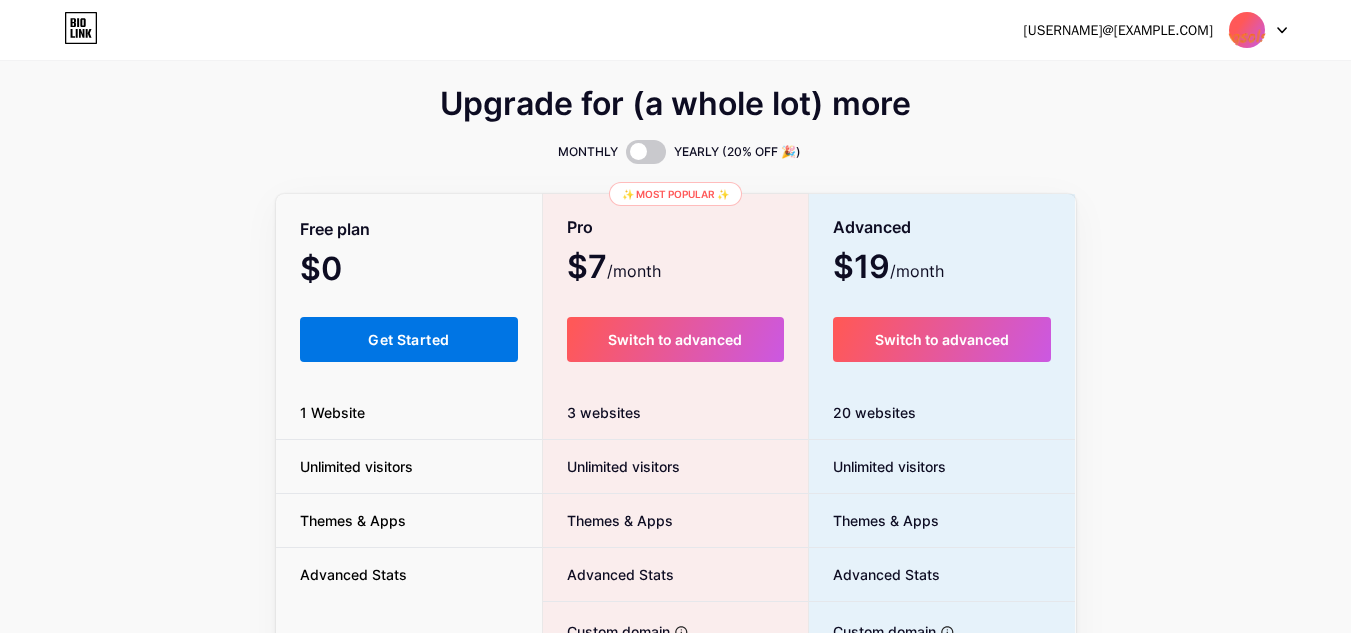 click on "Get Started" at bounding box center (409, 339) 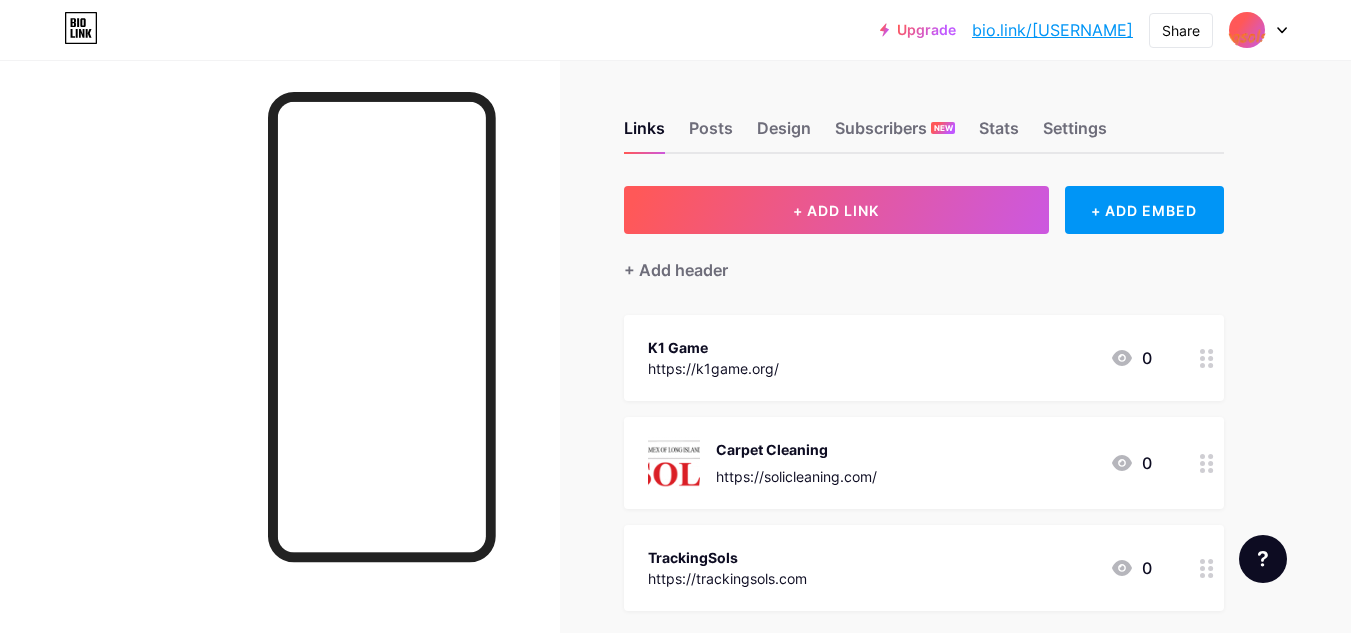 scroll, scrollTop: 210, scrollLeft: 0, axis: vertical 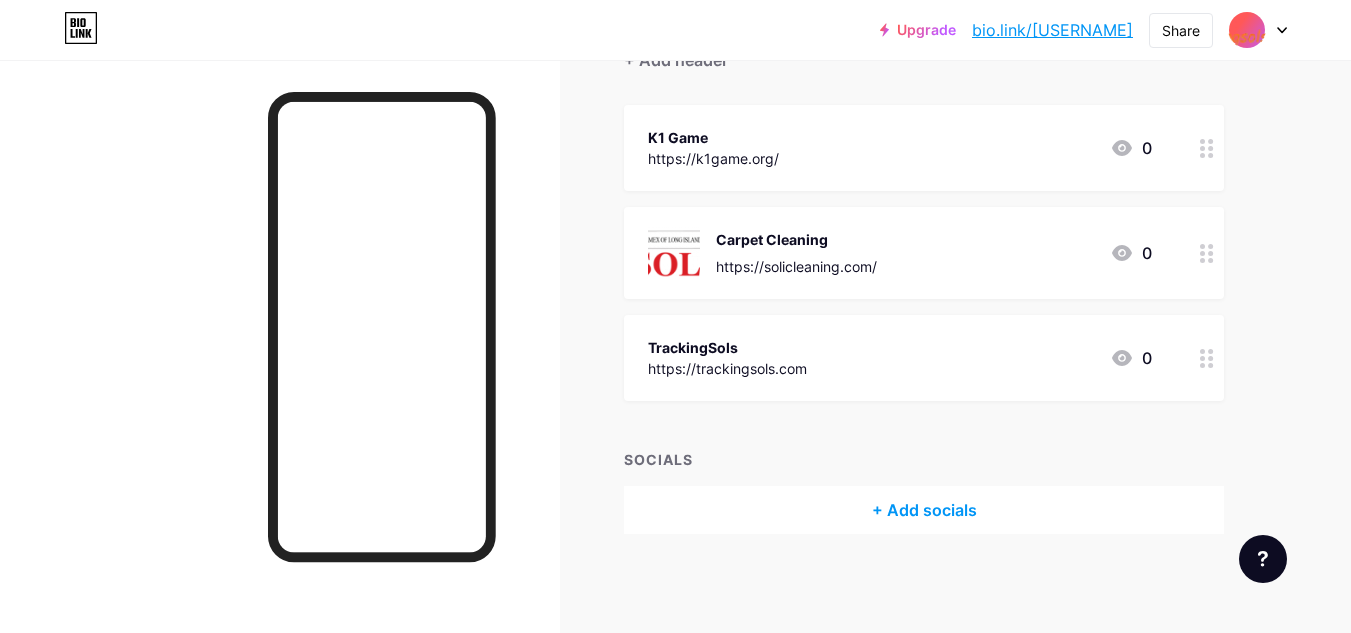 click 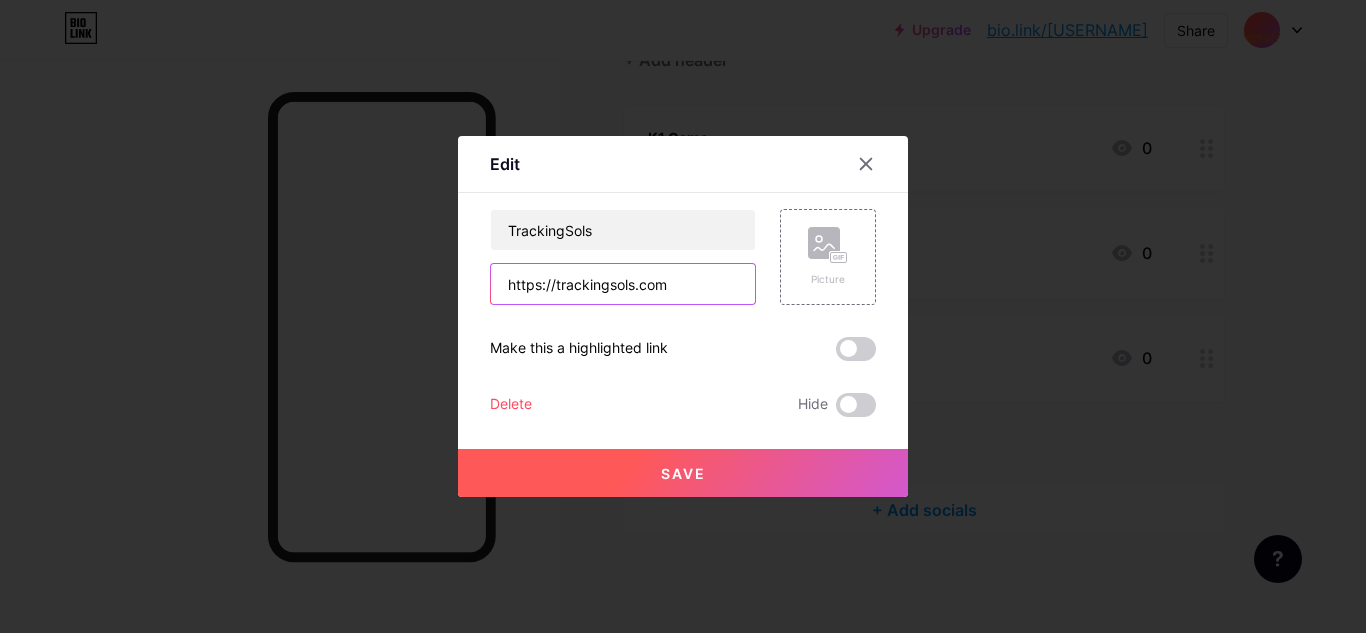 click on "https://trackingsols.com" at bounding box center (623, 284) 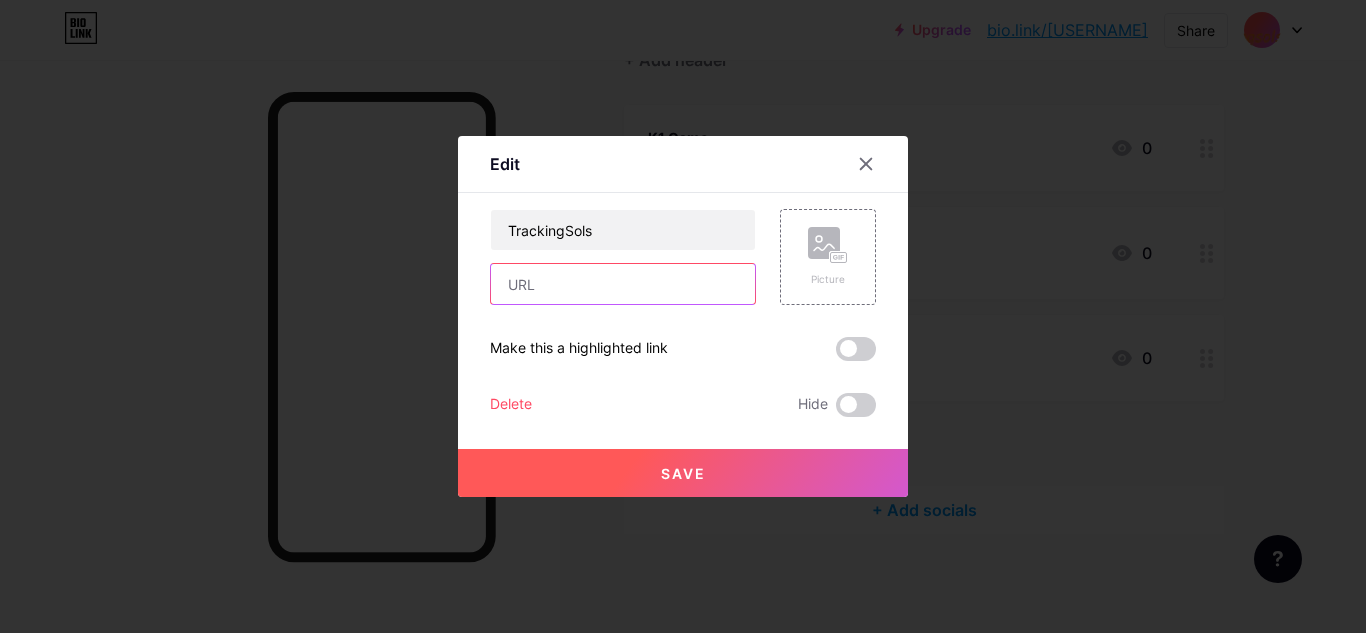 type 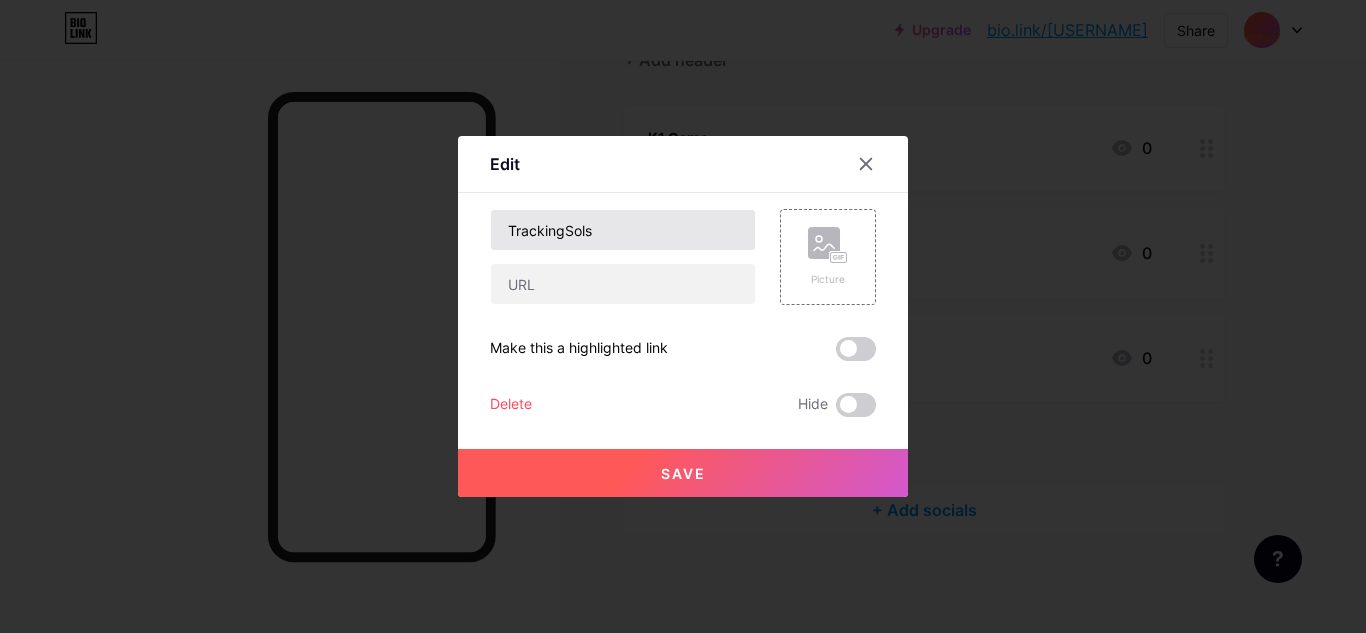 drag, startPoint x: 549, startPoint y: 255, endPoint x: 543, endPoint y: 218, distance: 37.48333 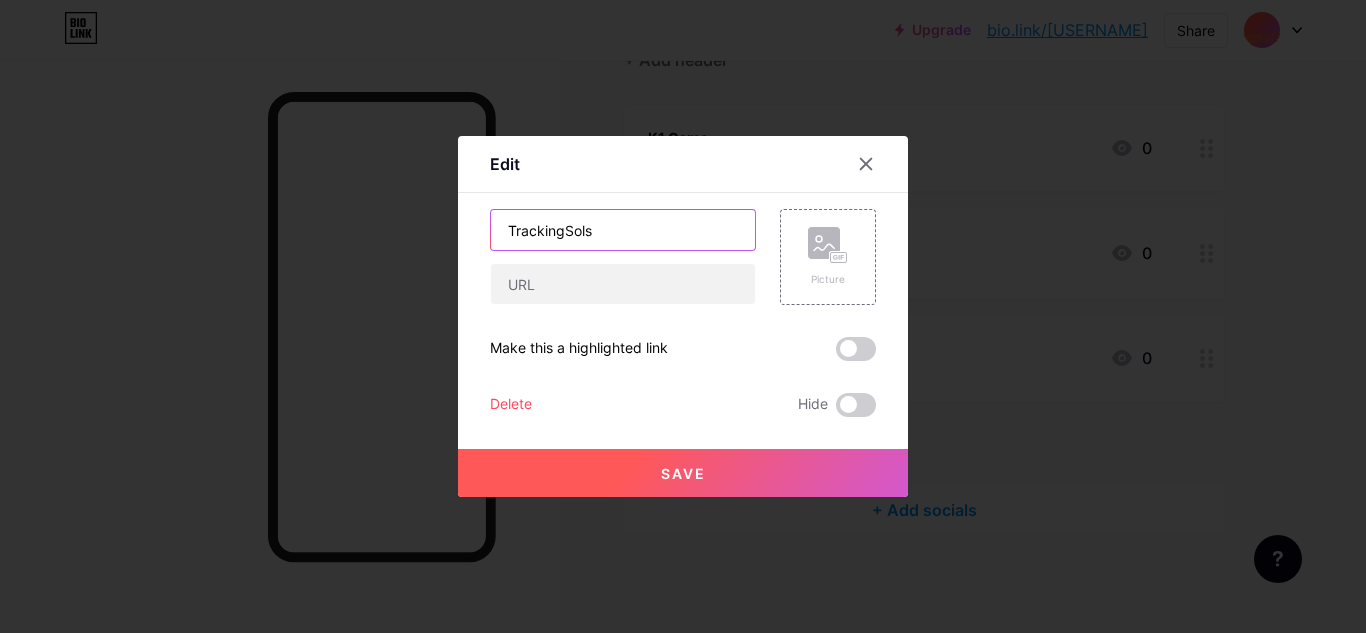 click on "TrackingSols" at bounding box center [623, 230] 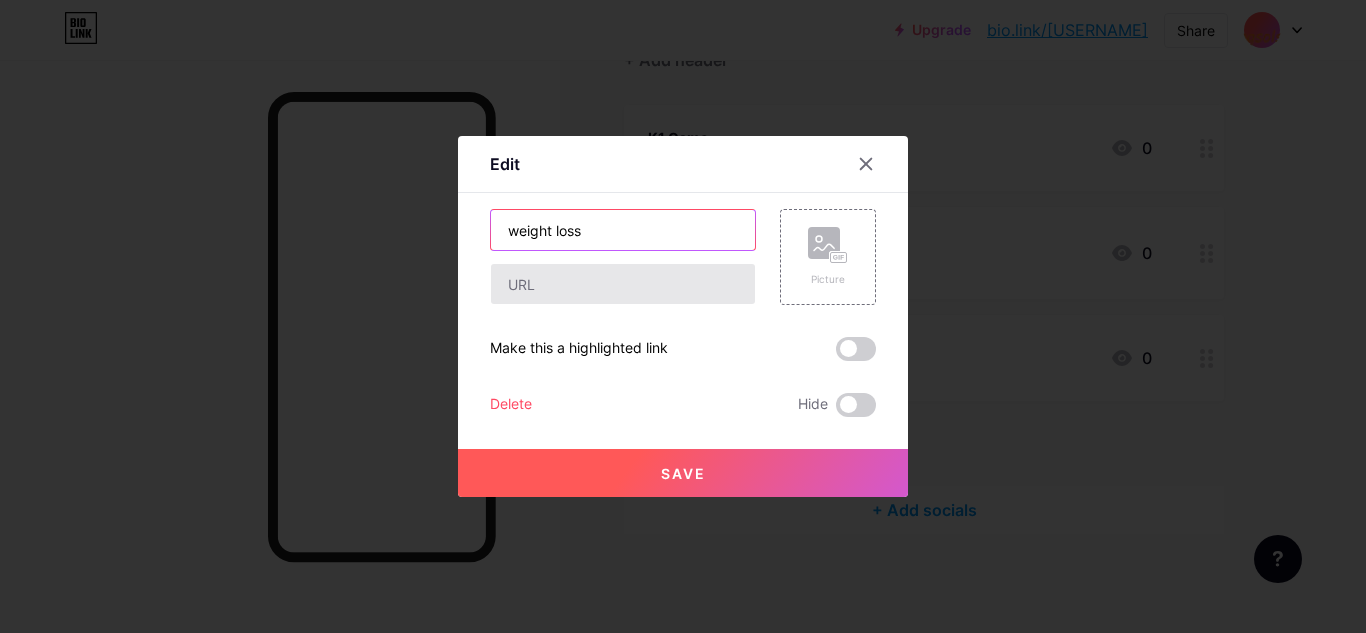 type on "weight loss" 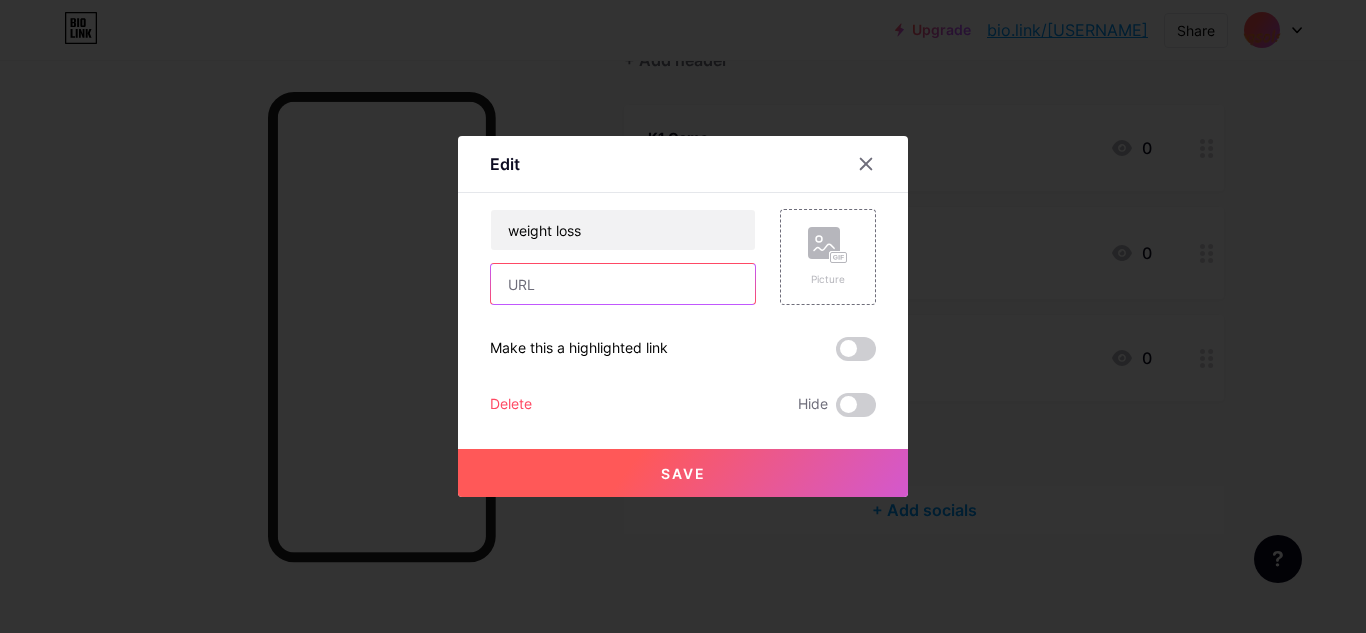 click at bounding box center (623, 284) 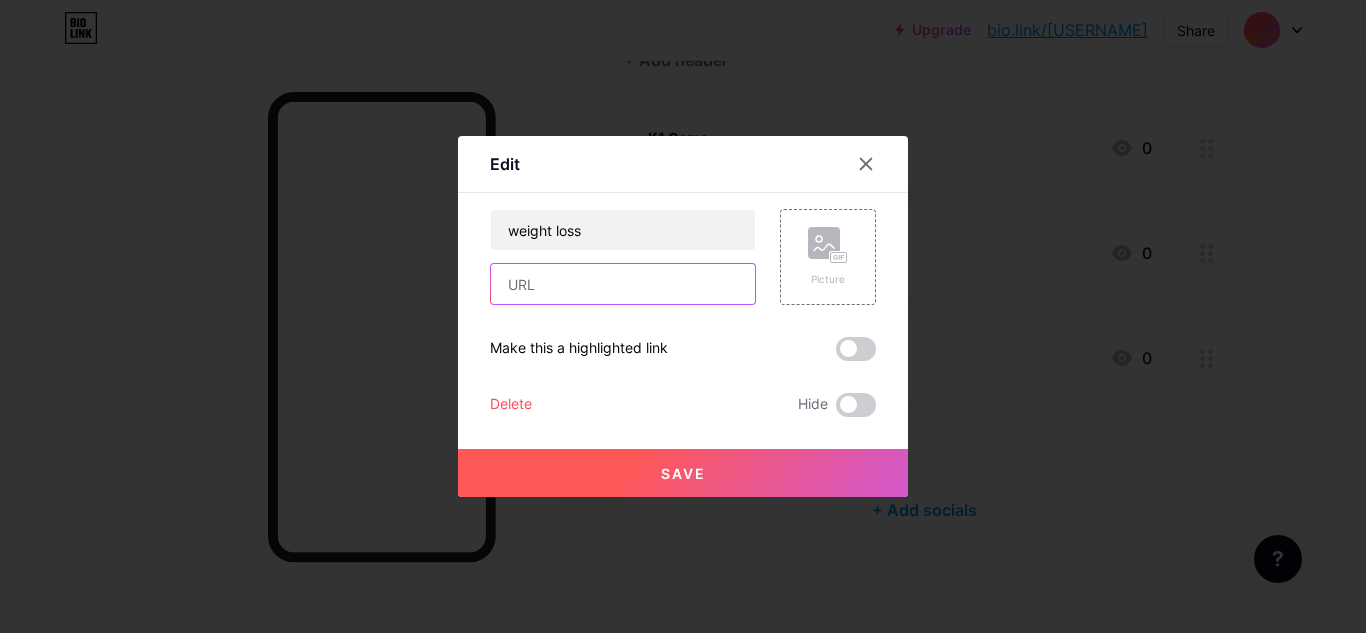 paste on "https://intervalweightloss.com/" 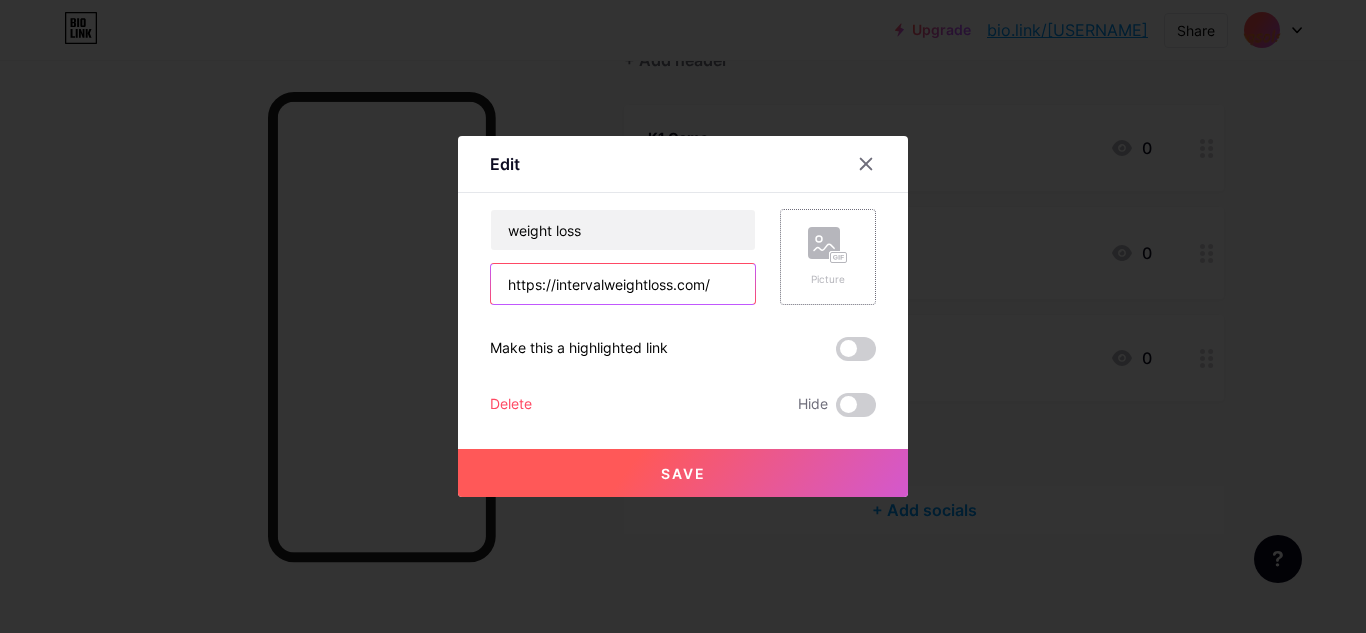 type on "https://intervalweightloss.com/" 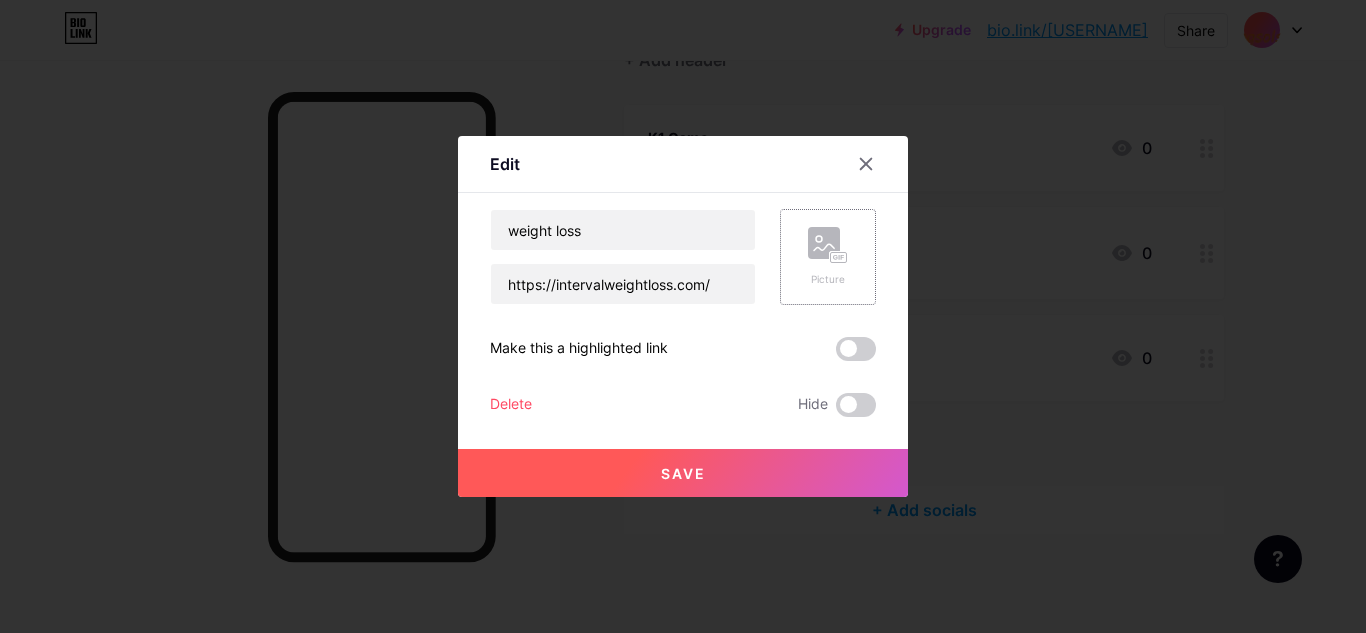 click 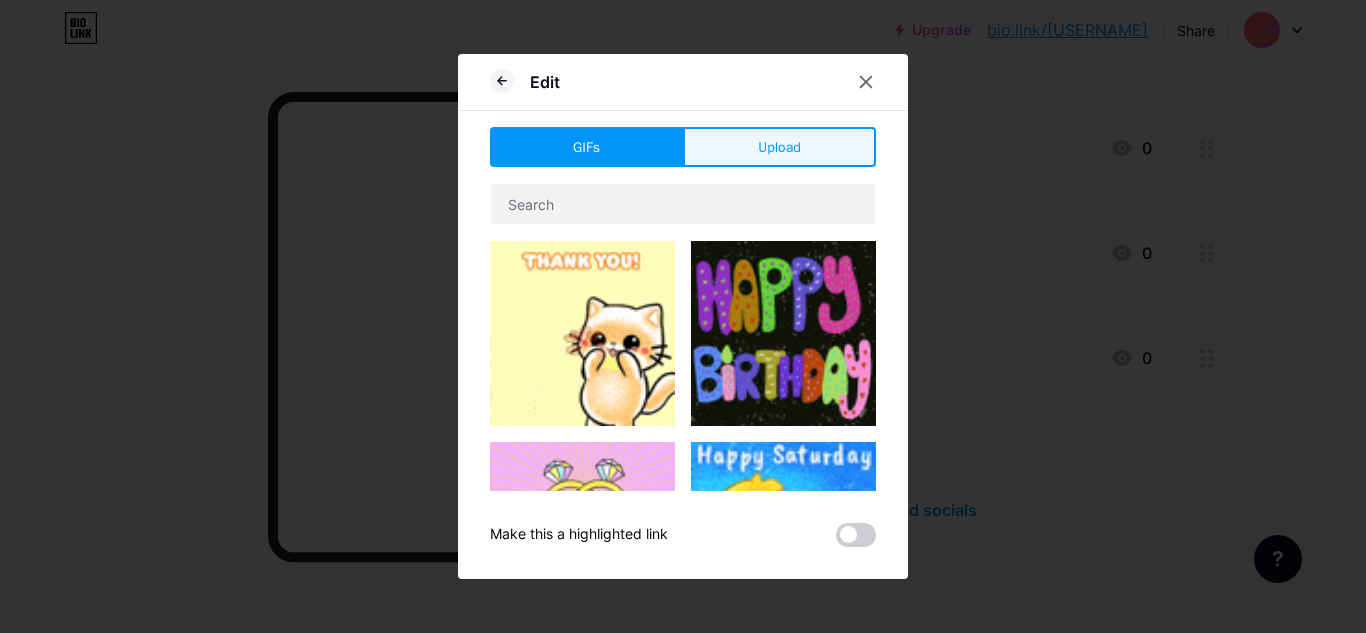 click on "Upload" at bounding box center [779, 147] 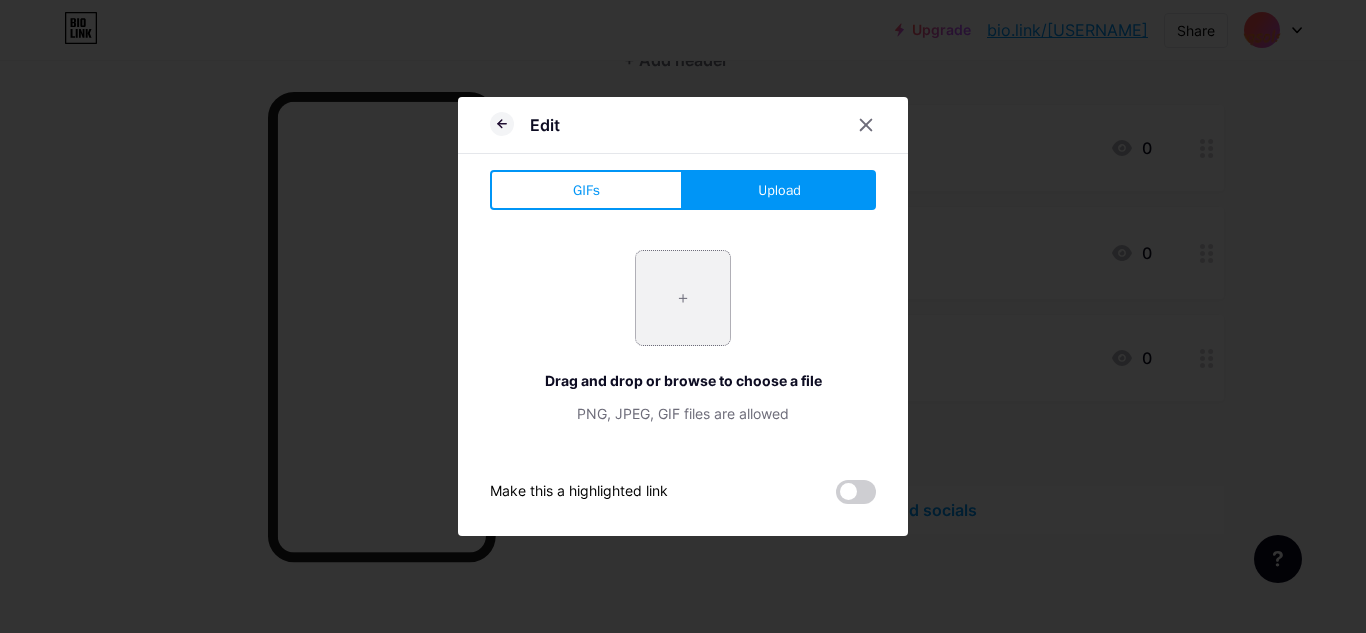 click at bounding box center (683, 298) 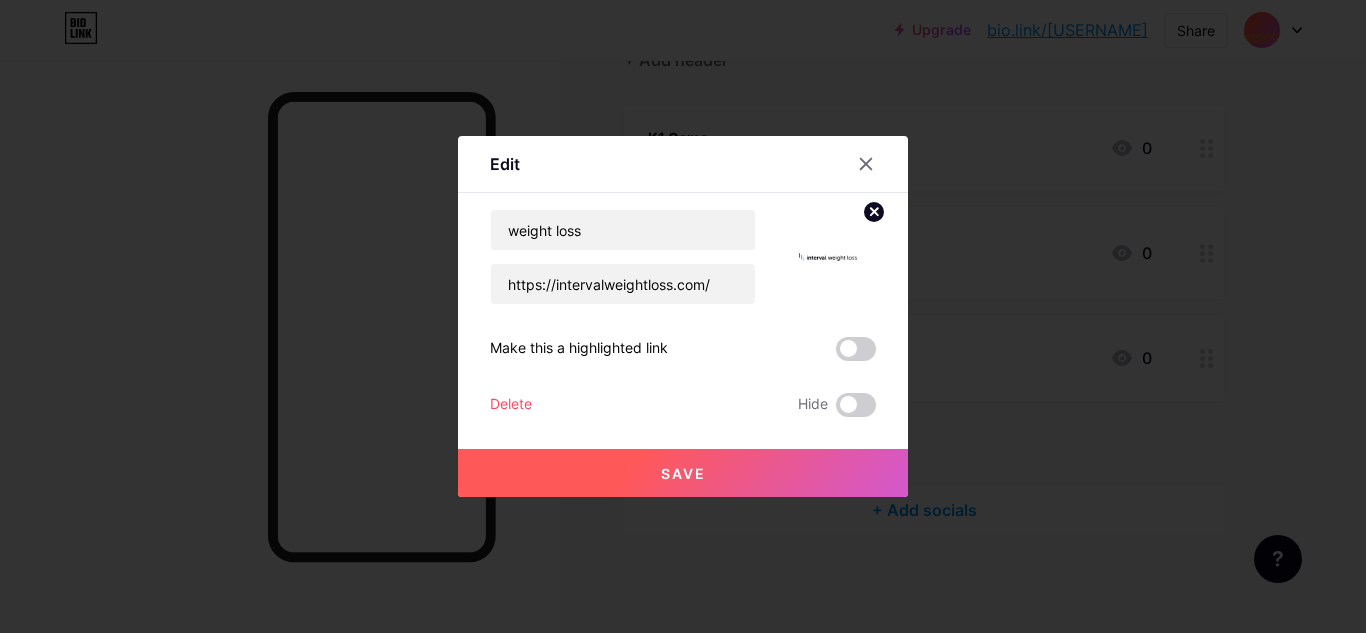 click on "Save" at bounding box center (683, 473) 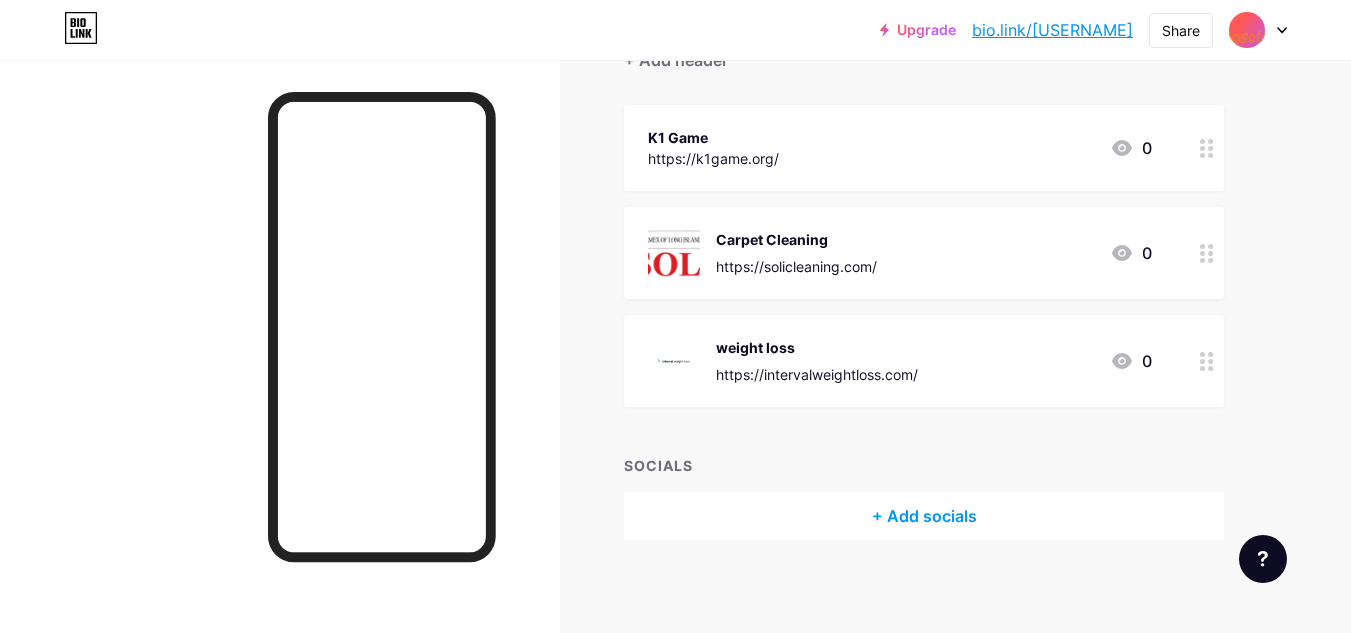 click at bounding box center [1207, 253] 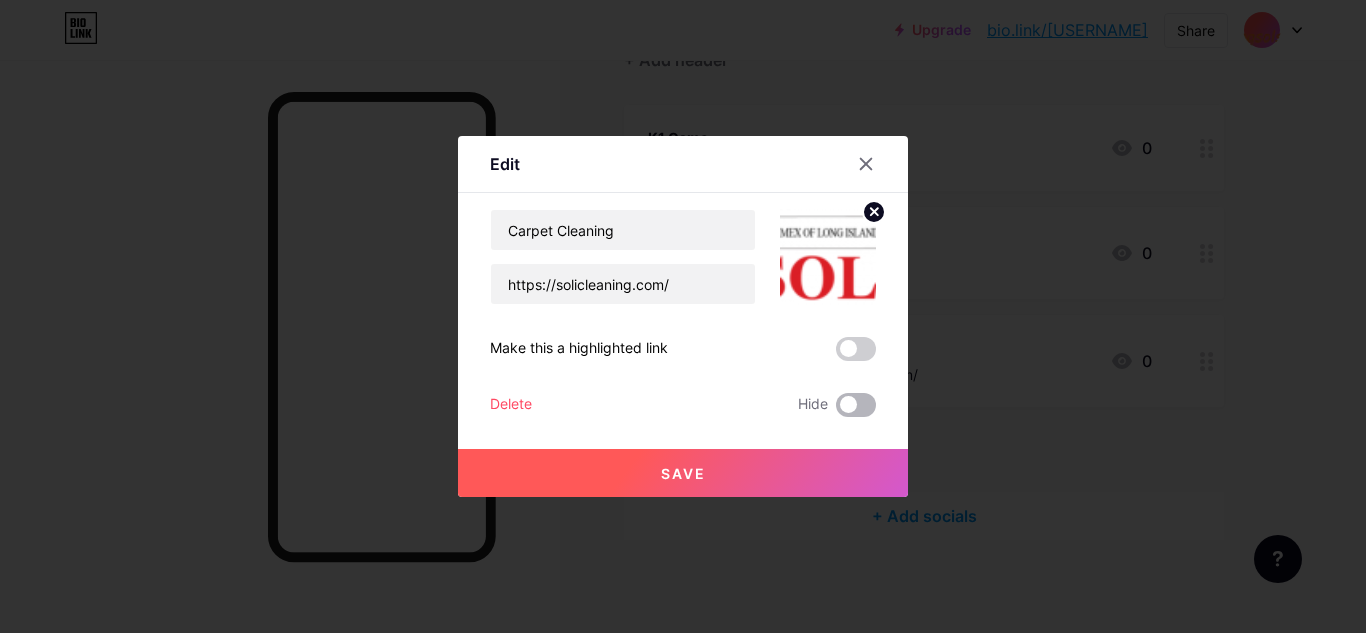 click at bounding box center (856, 405) 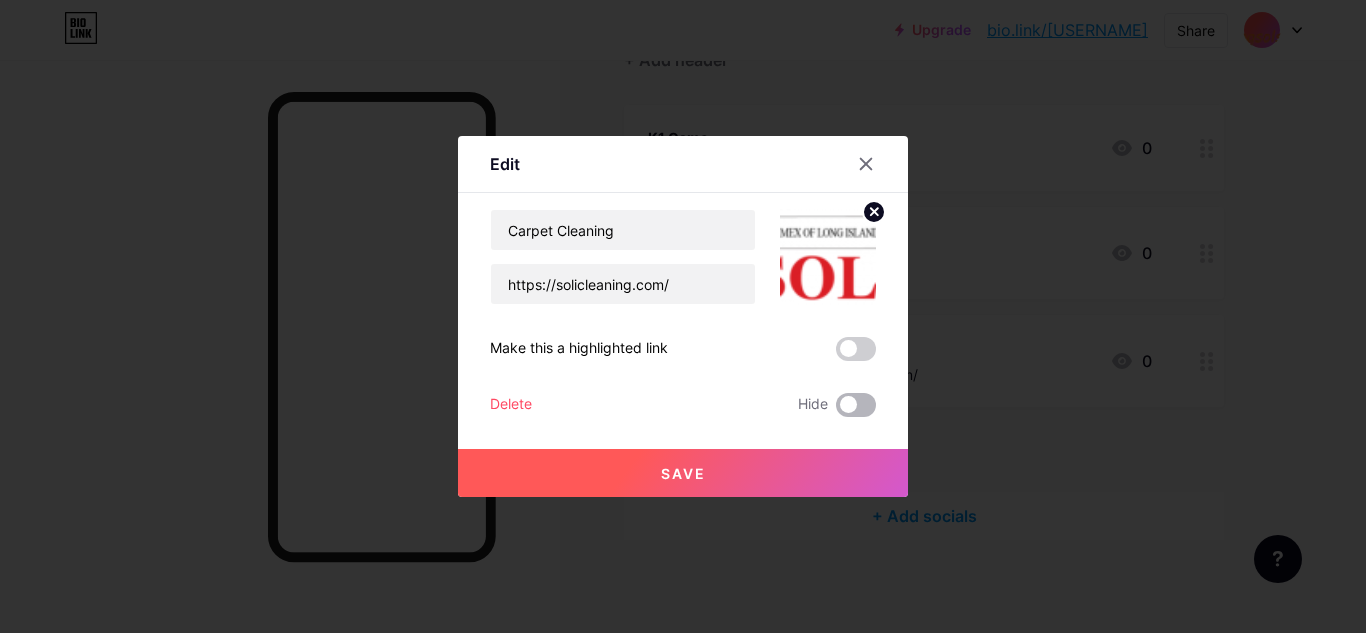 click at bounding box center [836, 410] 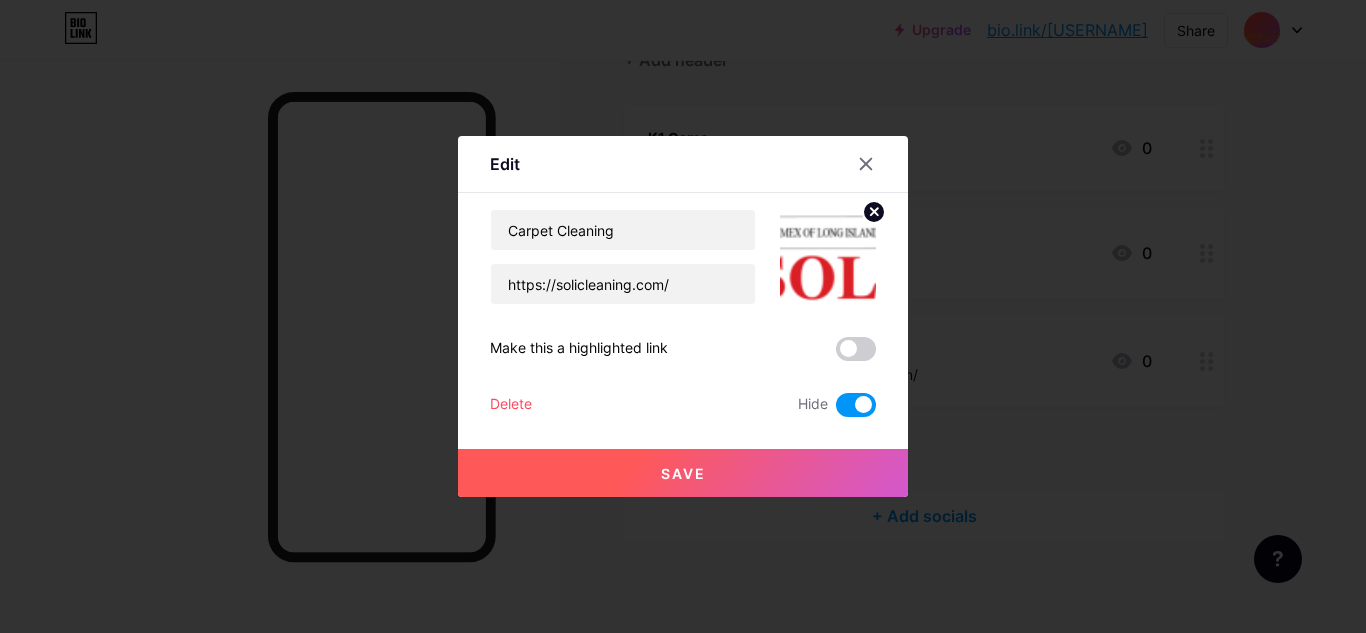 click on "Delete" at bounding box center (511, 405) 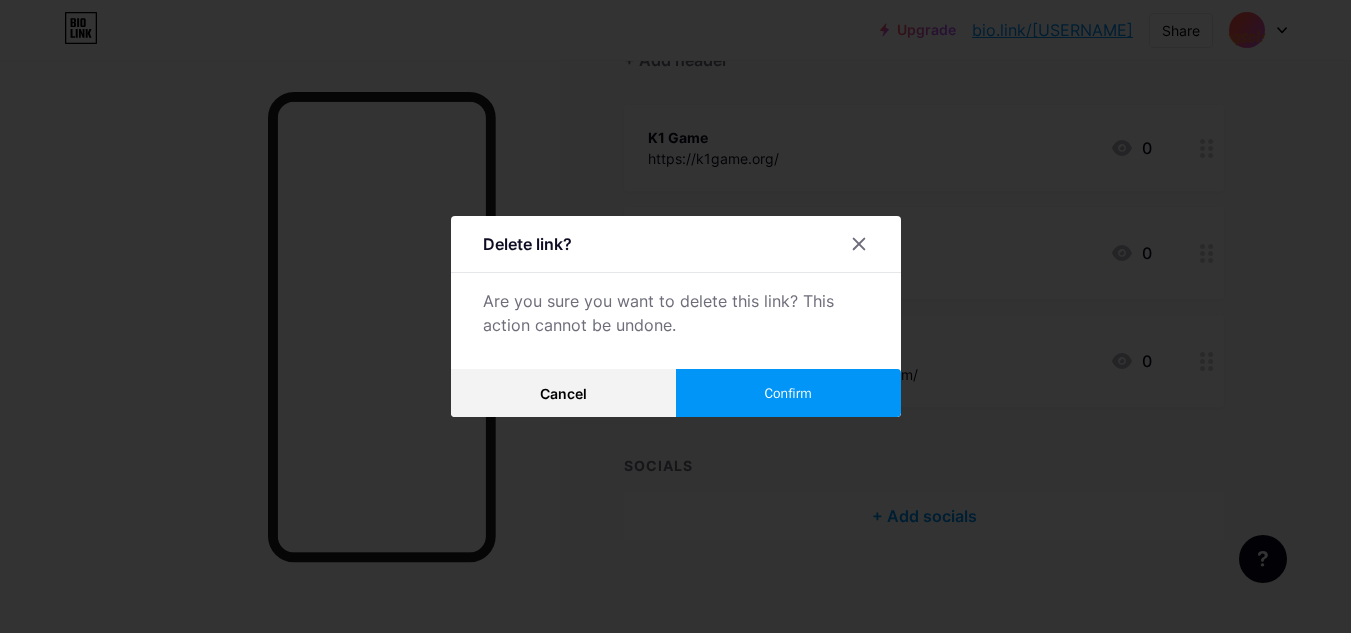 click on "Confirm" at bounding box center [788, 393] 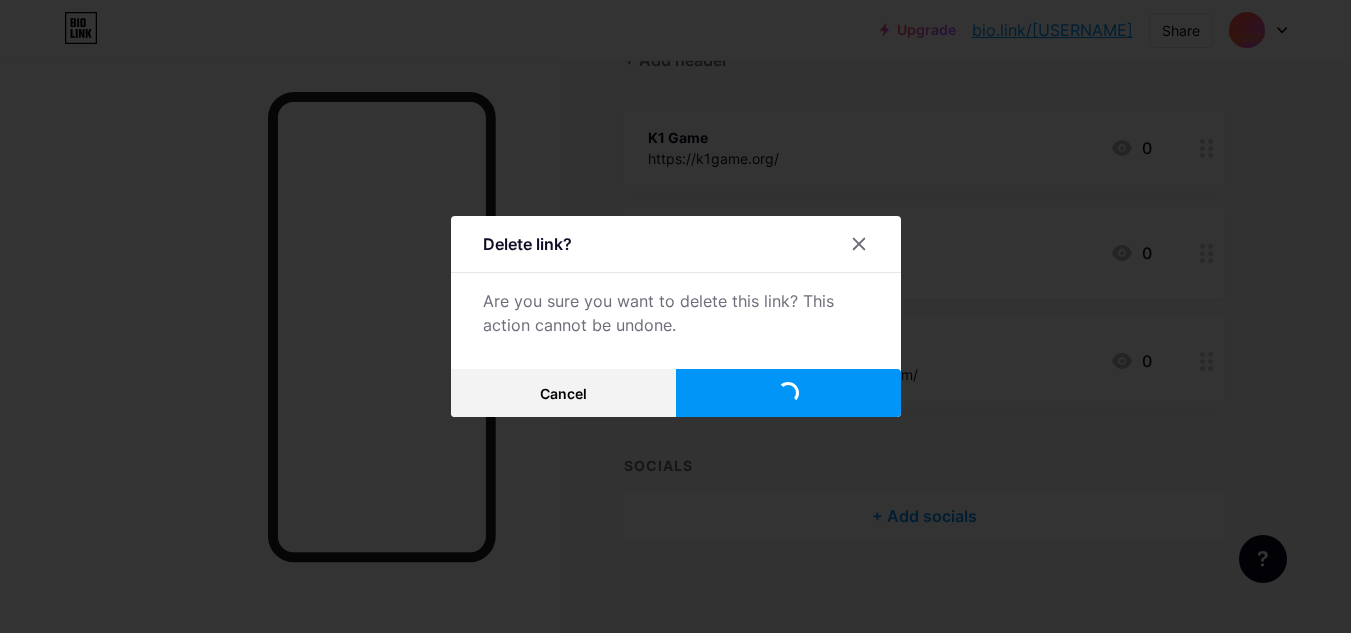 scroll, scrollTop: 108, scrollLeft: 0, axis: vertical 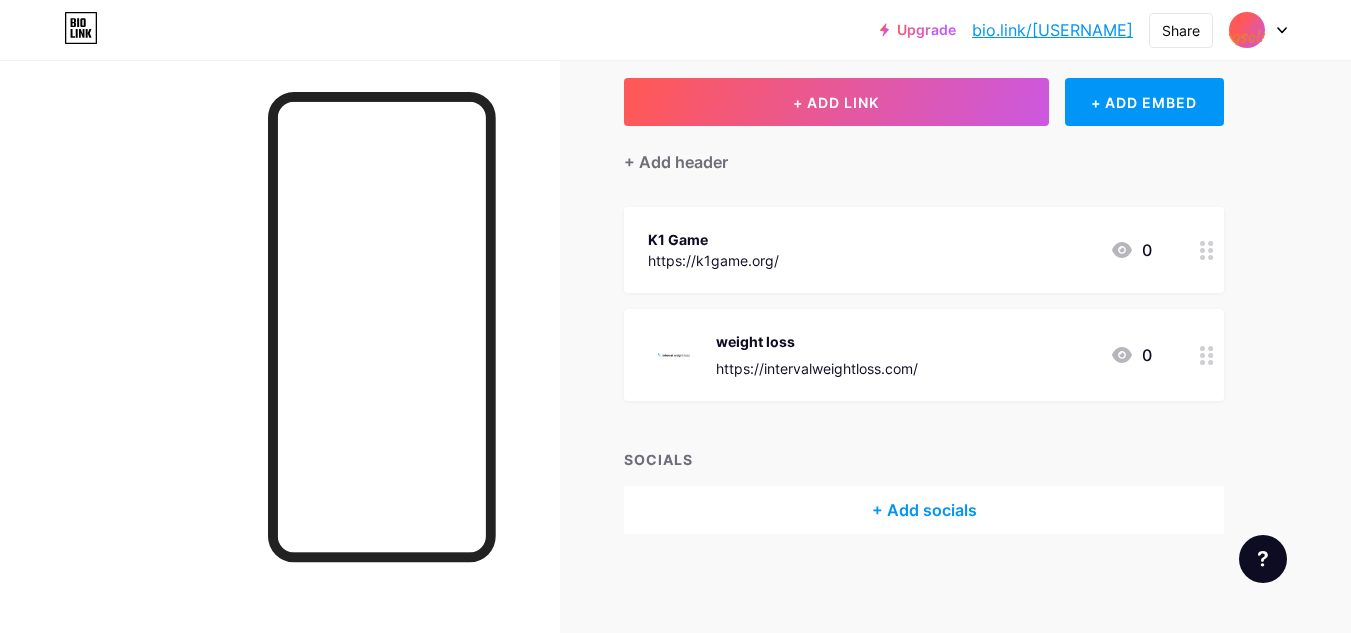 click 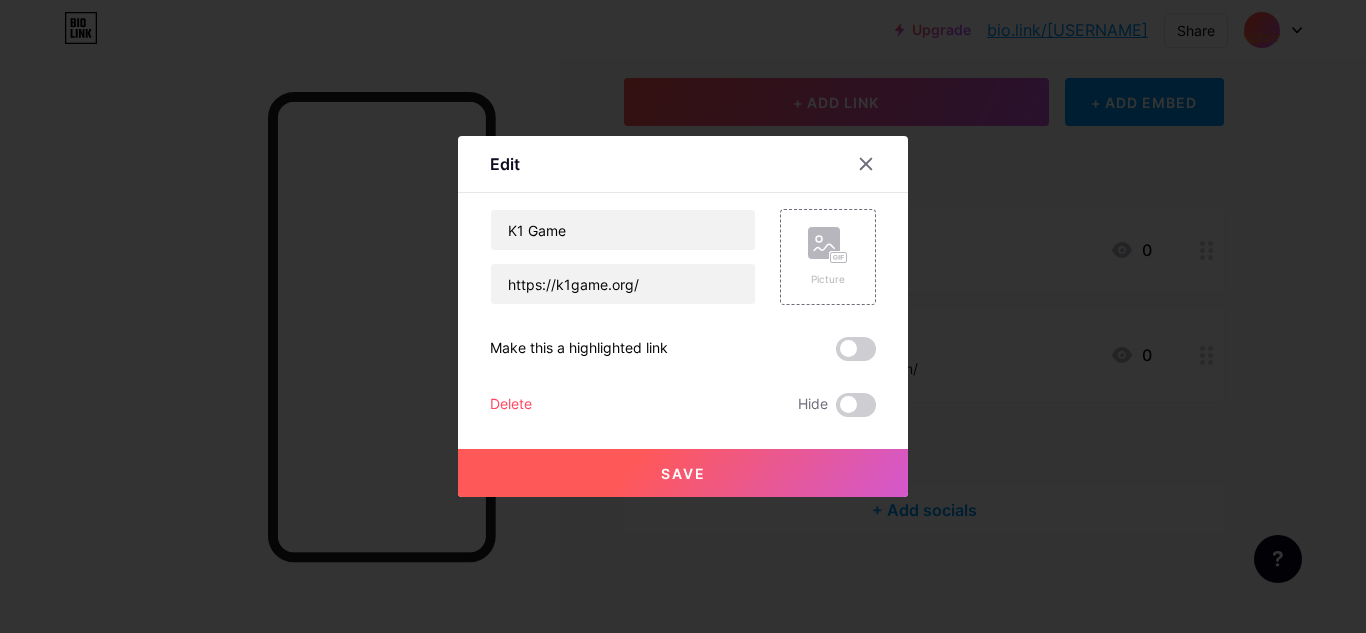 click on "Delete" at bounding box center (511, 405) 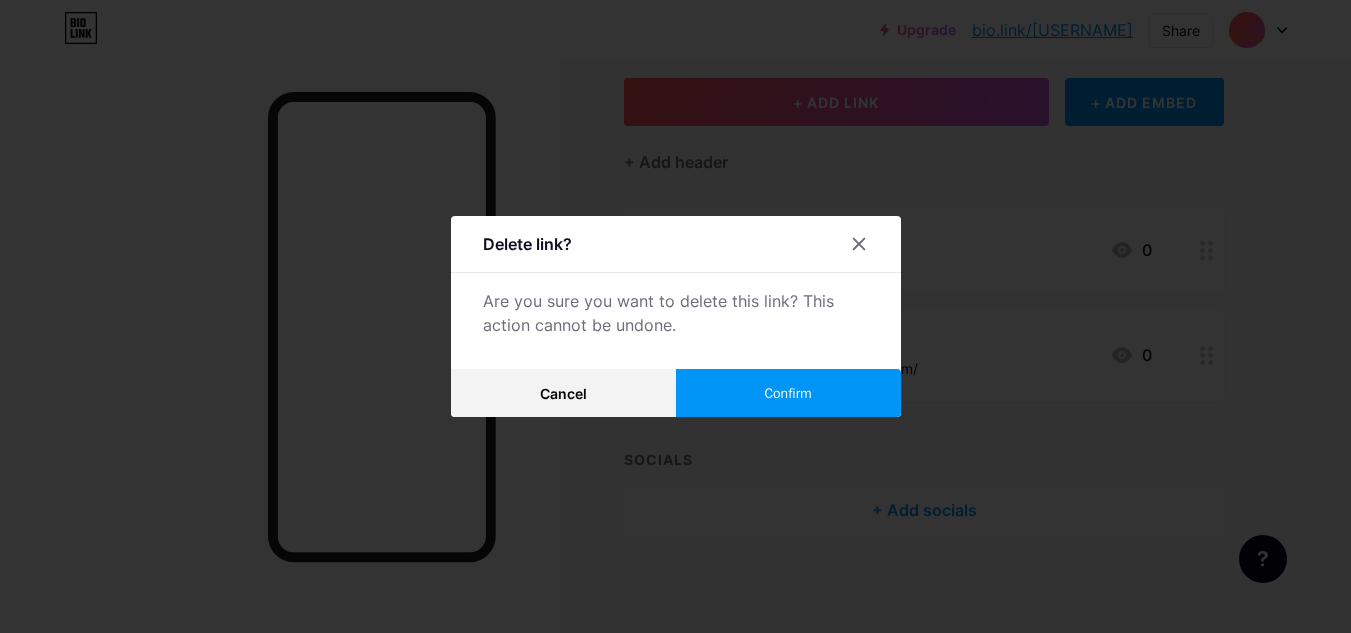 click on "Confirm" at bounding box center (788, 393) 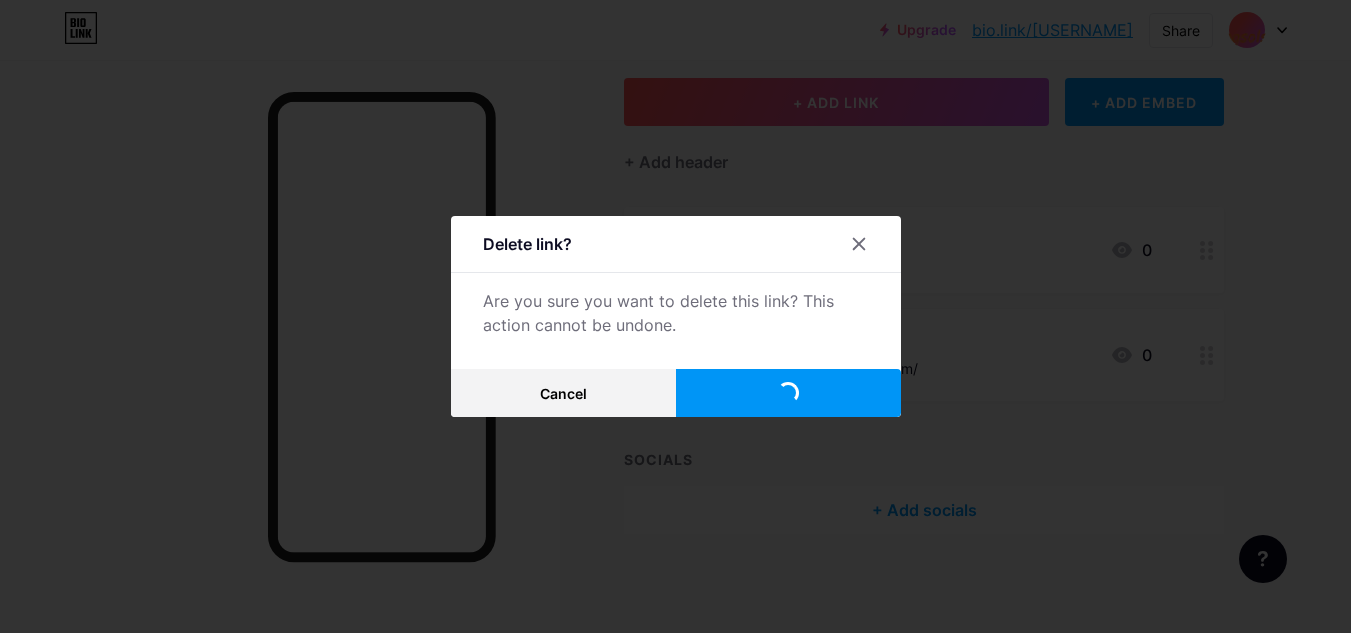 scroll, scrollTop: 6, scrollLeft: 0, axis: vertical 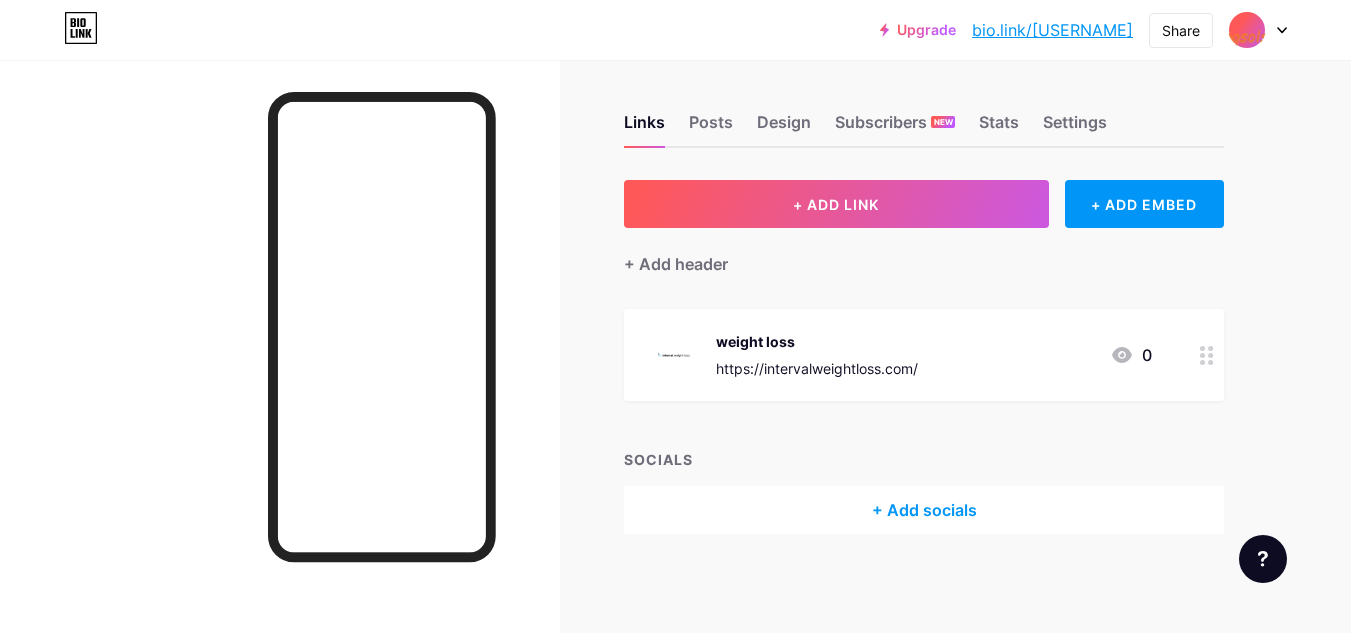 click on "bio.link/muhammad62" at bounding box center [1052, 30] 